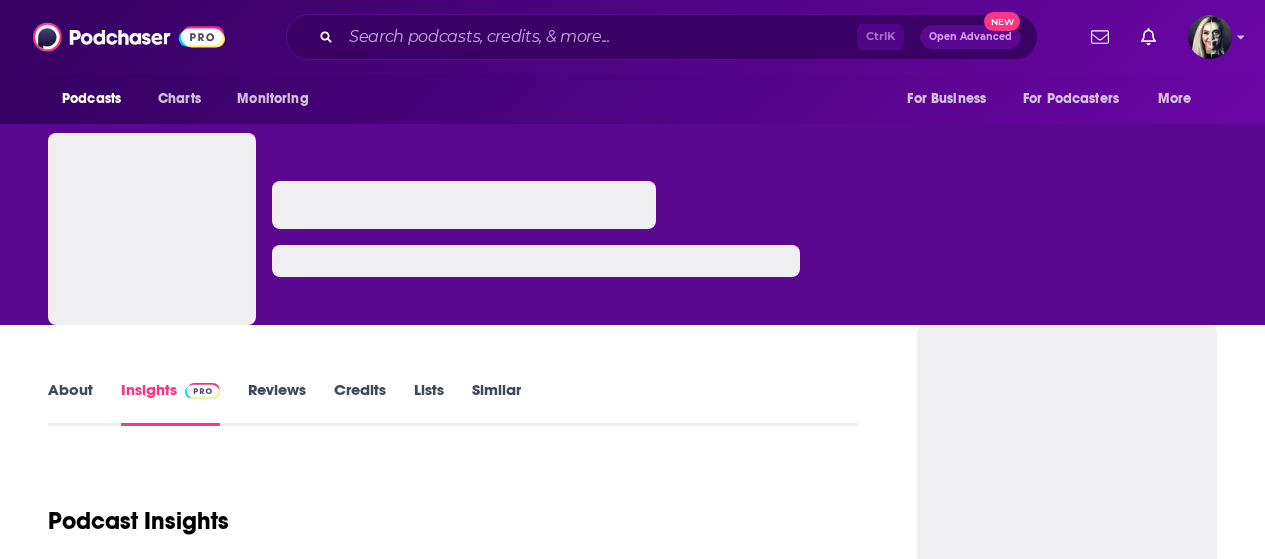 scroll, scrollTop: 0, scrollLeft: 0, axis: both 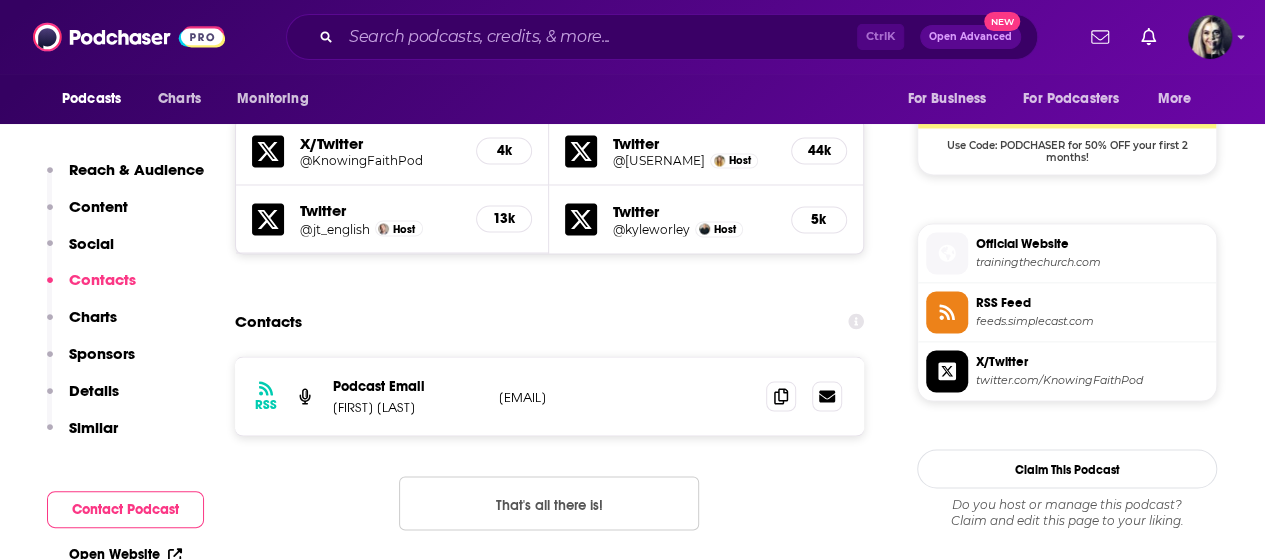 click on "Natalie Abbott & Vera Schmitz" at bounding box center (408, 406) 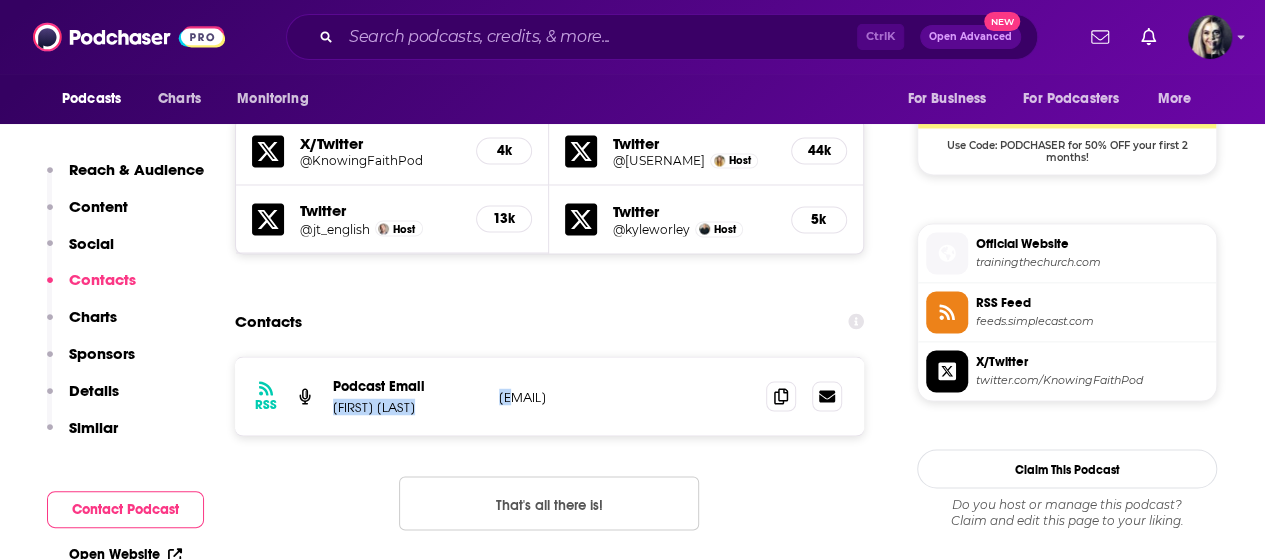 drag, startPoint x: 335, startPoint y: 407, endPoint x: 512, endPoint y: 411, distance: 177.0452 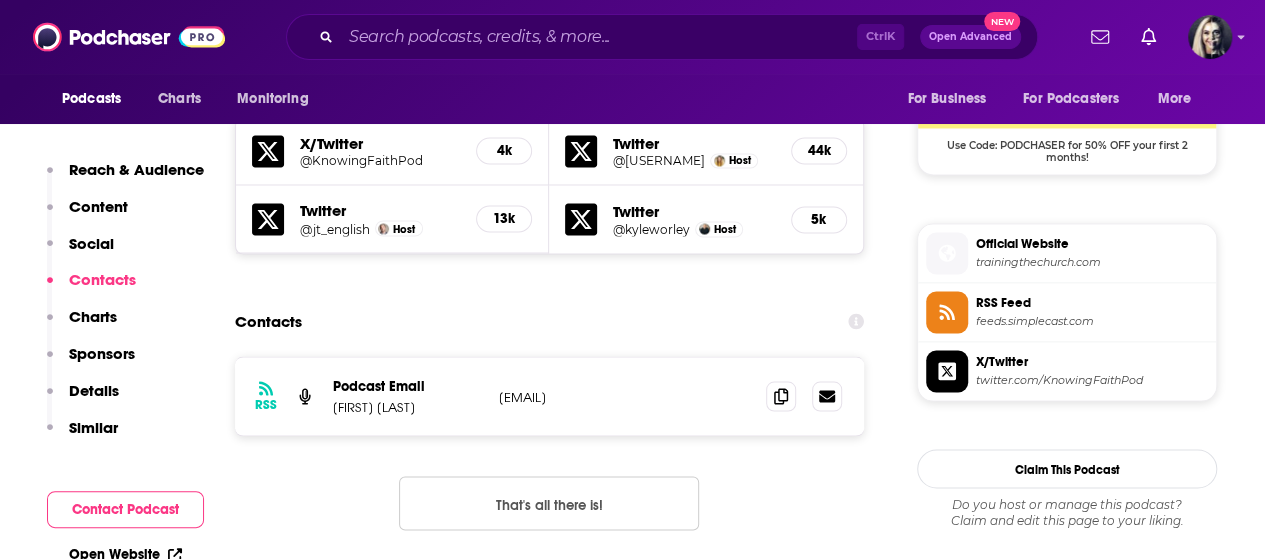 click on "RSS   Podcast Email Natalie Abbott & Vera Schmitz brad@thegoodpodcast.co brad@thegoodpodcast.co" at bounding box center (549, 396) 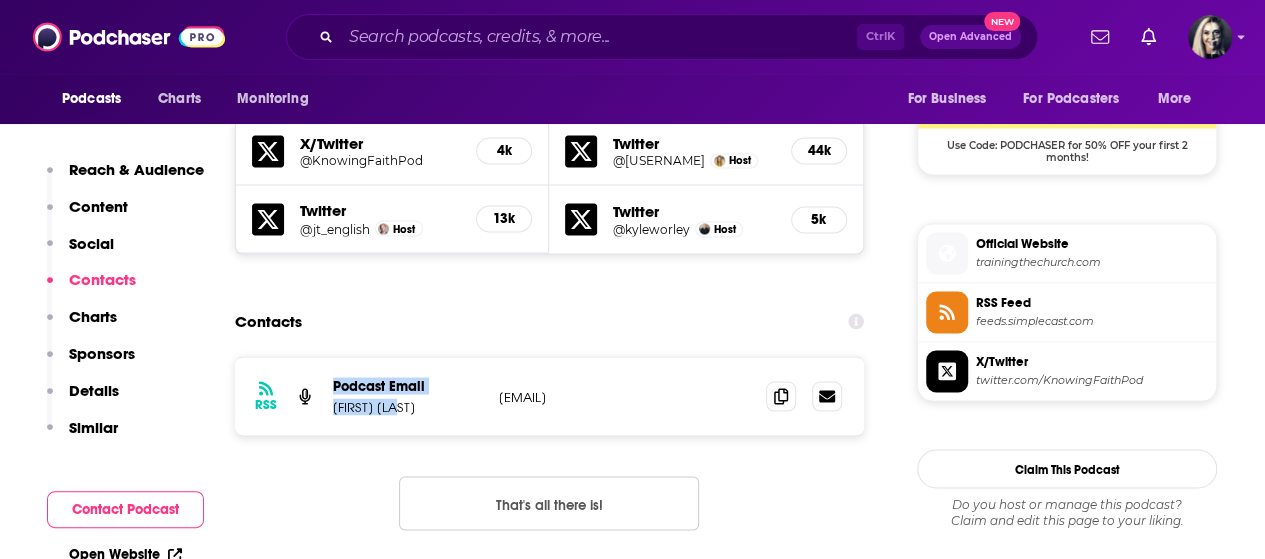 click on "RSS   Podcast Email Natalie Abbott & Vera Schmitz brad@thegoodpodcast.co brad@thegoodpodcast.co" at bounding box center [549, 396] 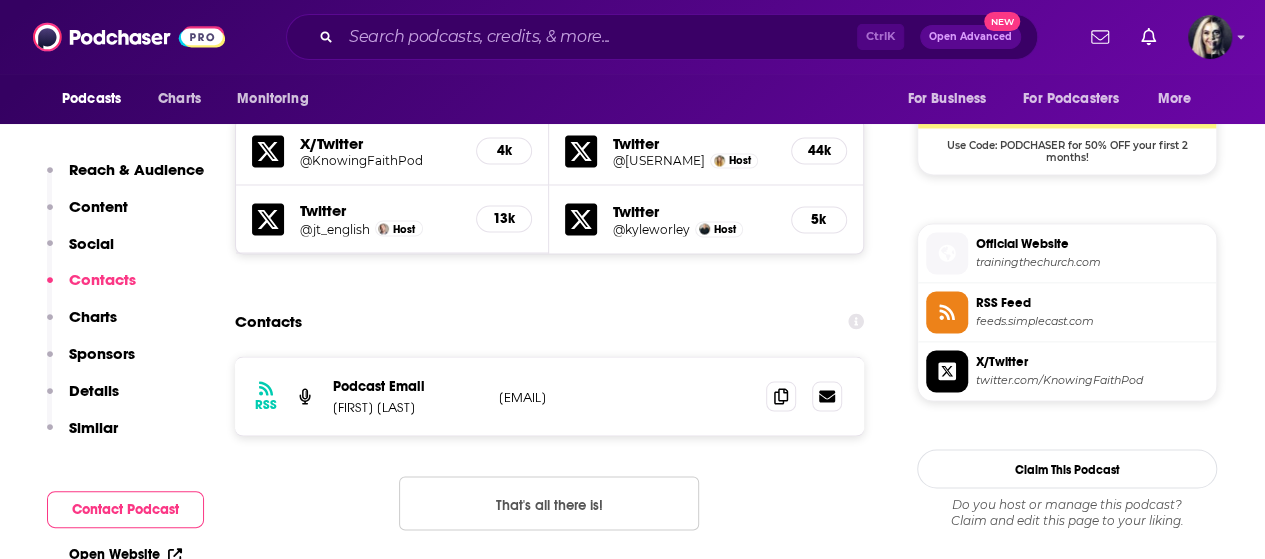 scroll, scrollTop: 0, scrollLeft: 0, axis: both 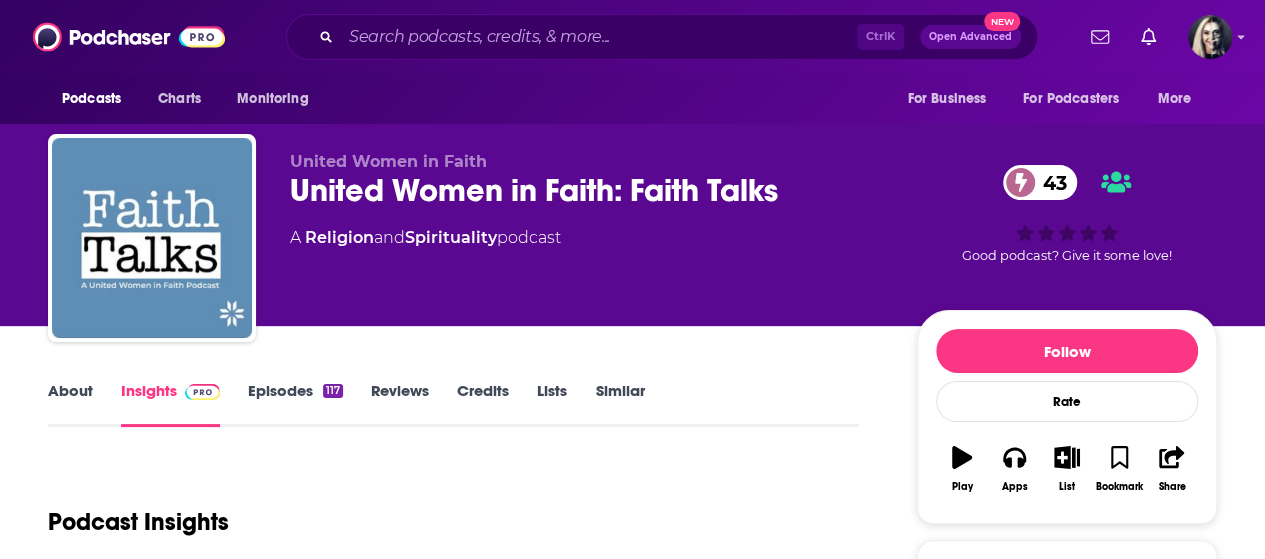 click on "Episodes 117" at bounding box center [295, 404] 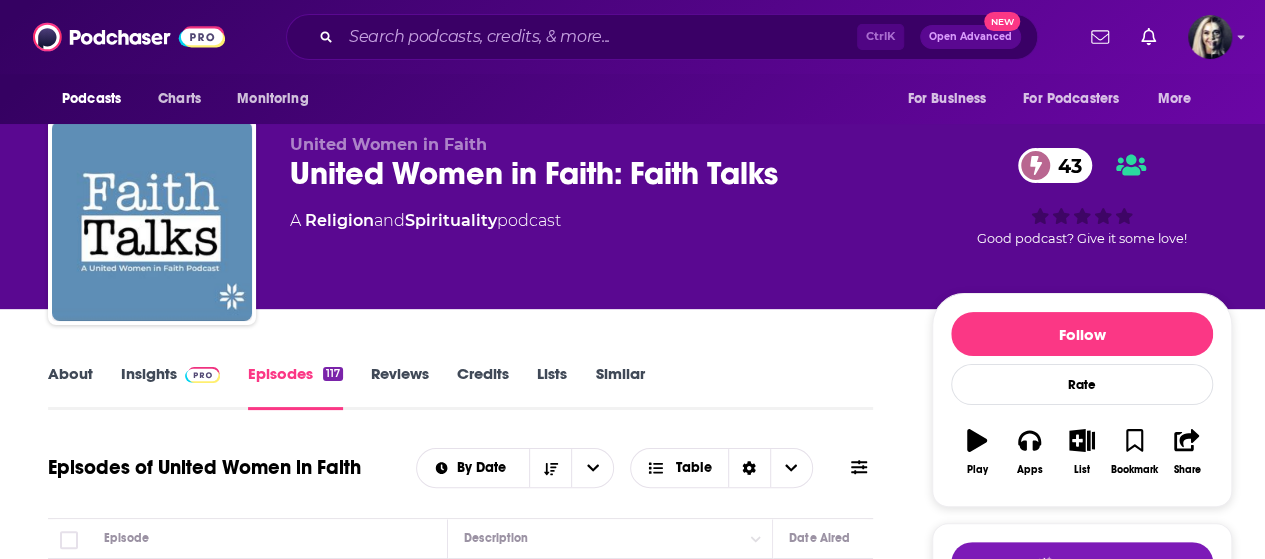 scroll, scrollTop: 0, scrollLeft: 0, axis: both 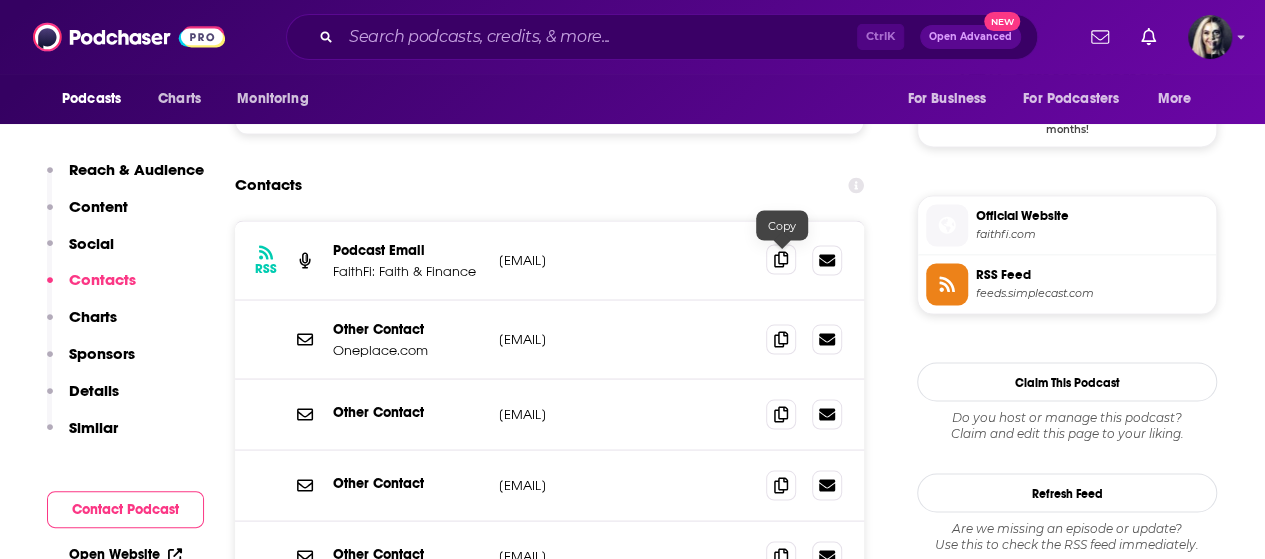 click at bounding box center [804, 260] 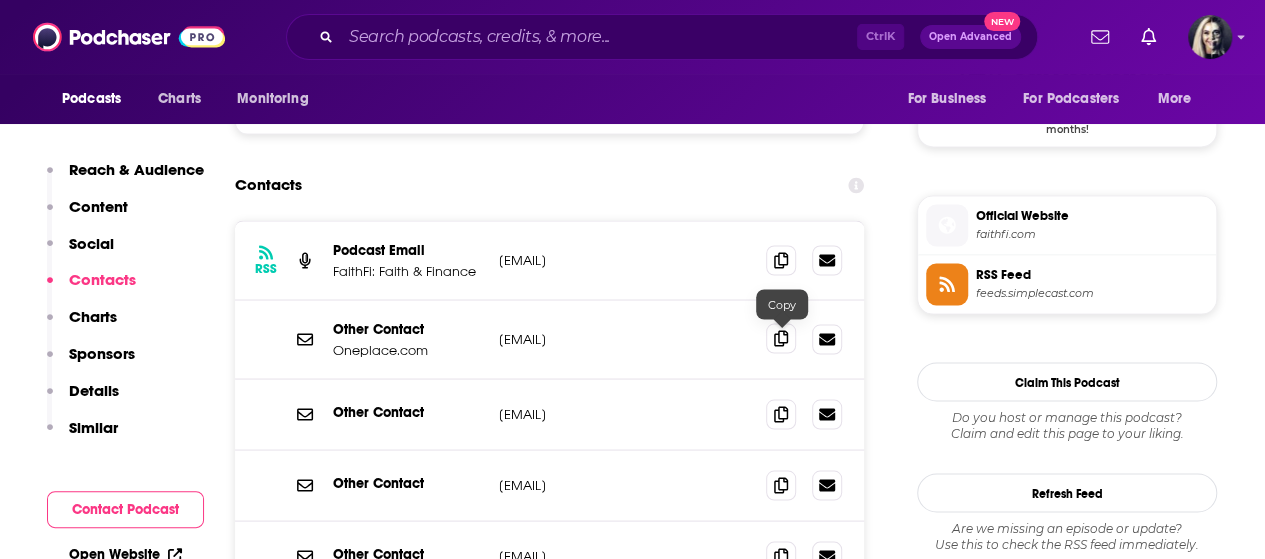 click 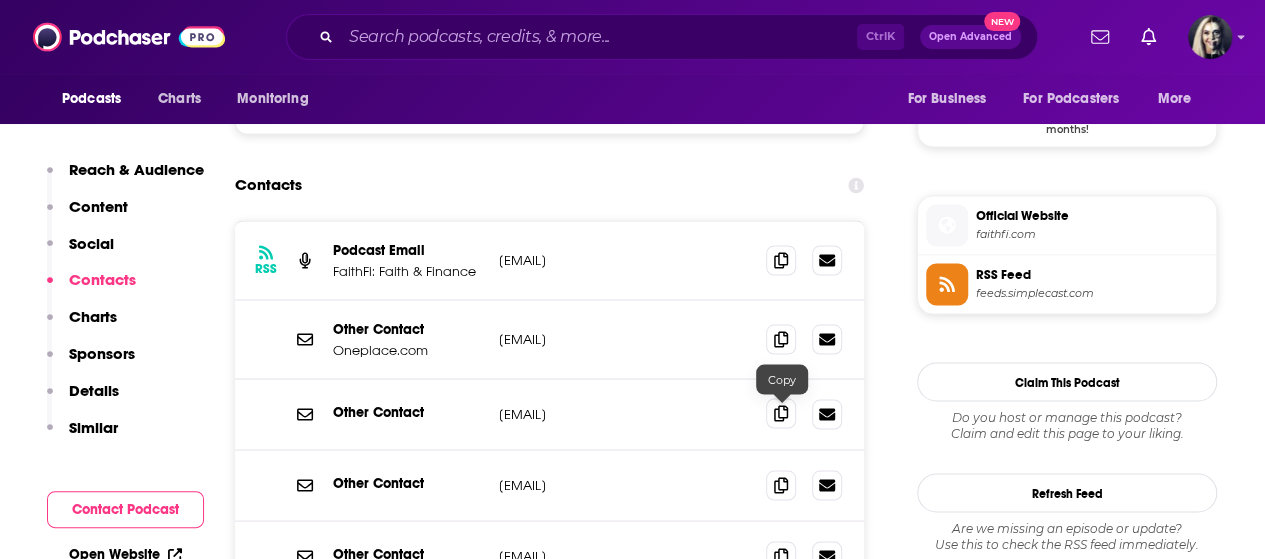 click 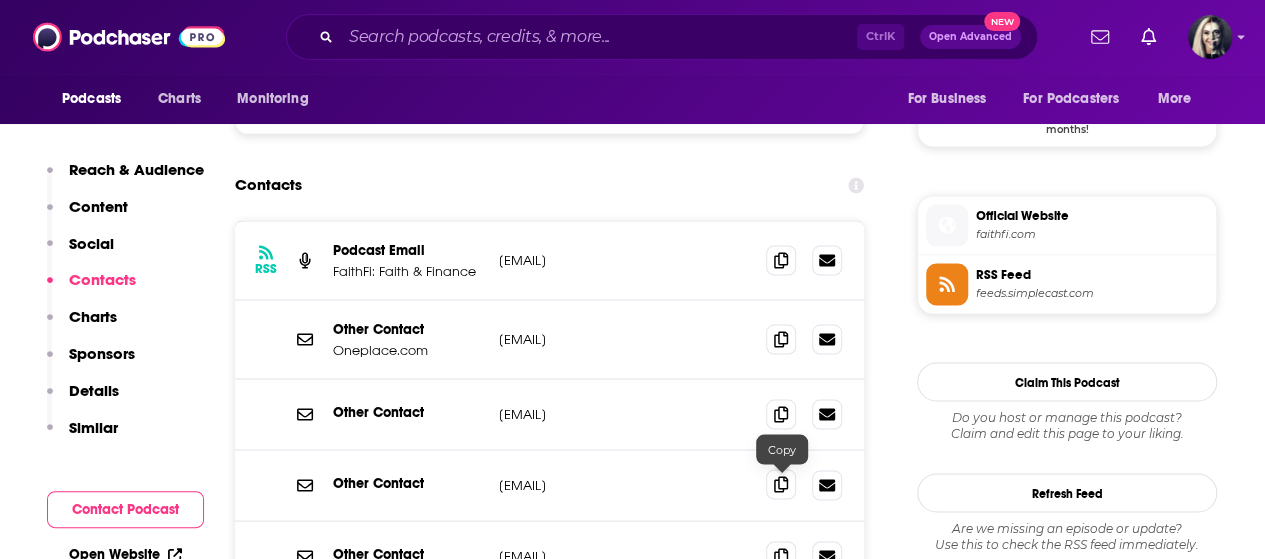 click 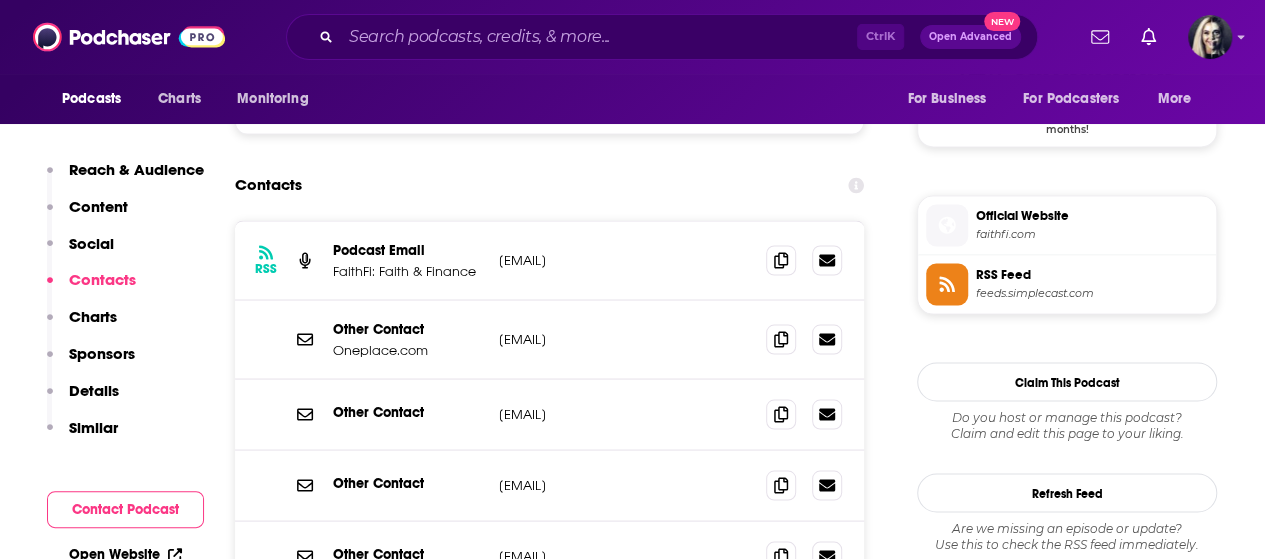 scroll, scrollTop: 1800, scrollLeft: 0, axis: vertical 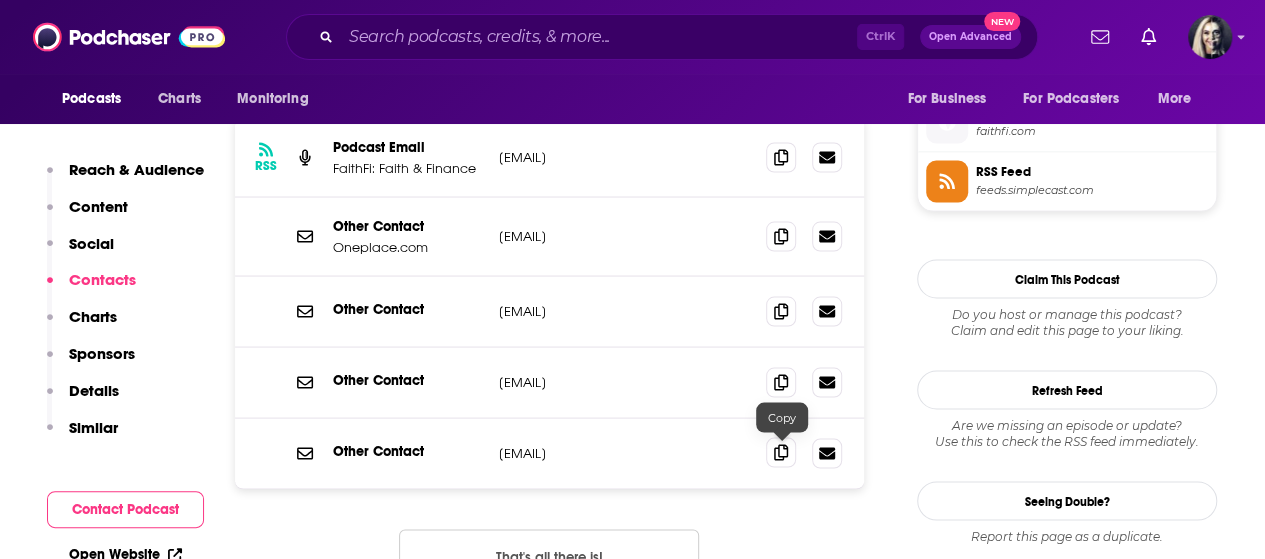 click 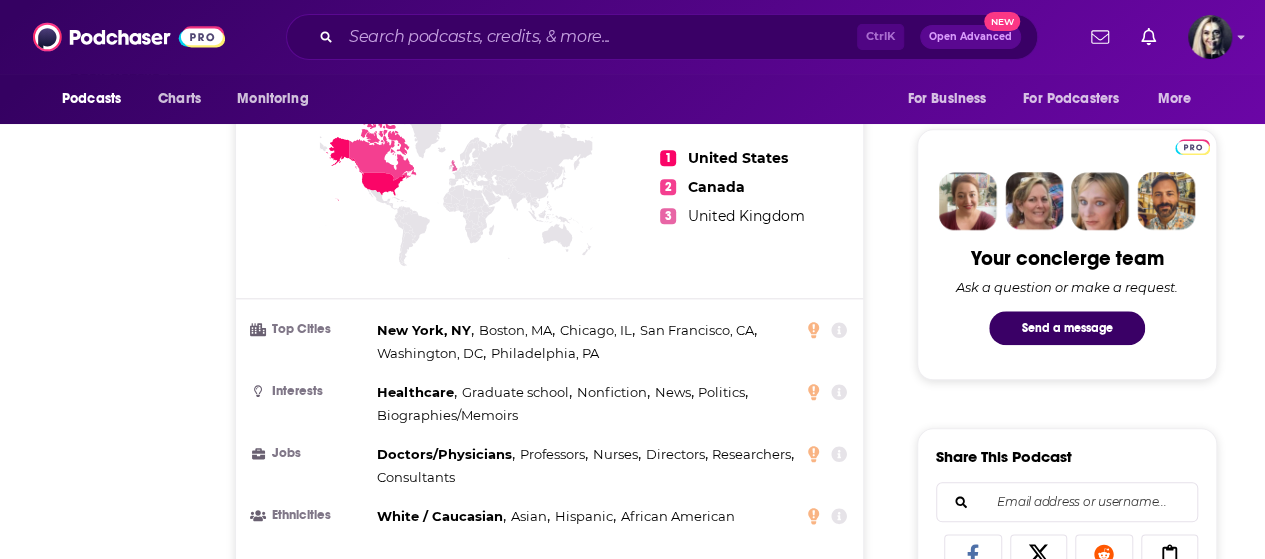 scroll, scrollTop: 0, scrollLeft: 0, axis: both 